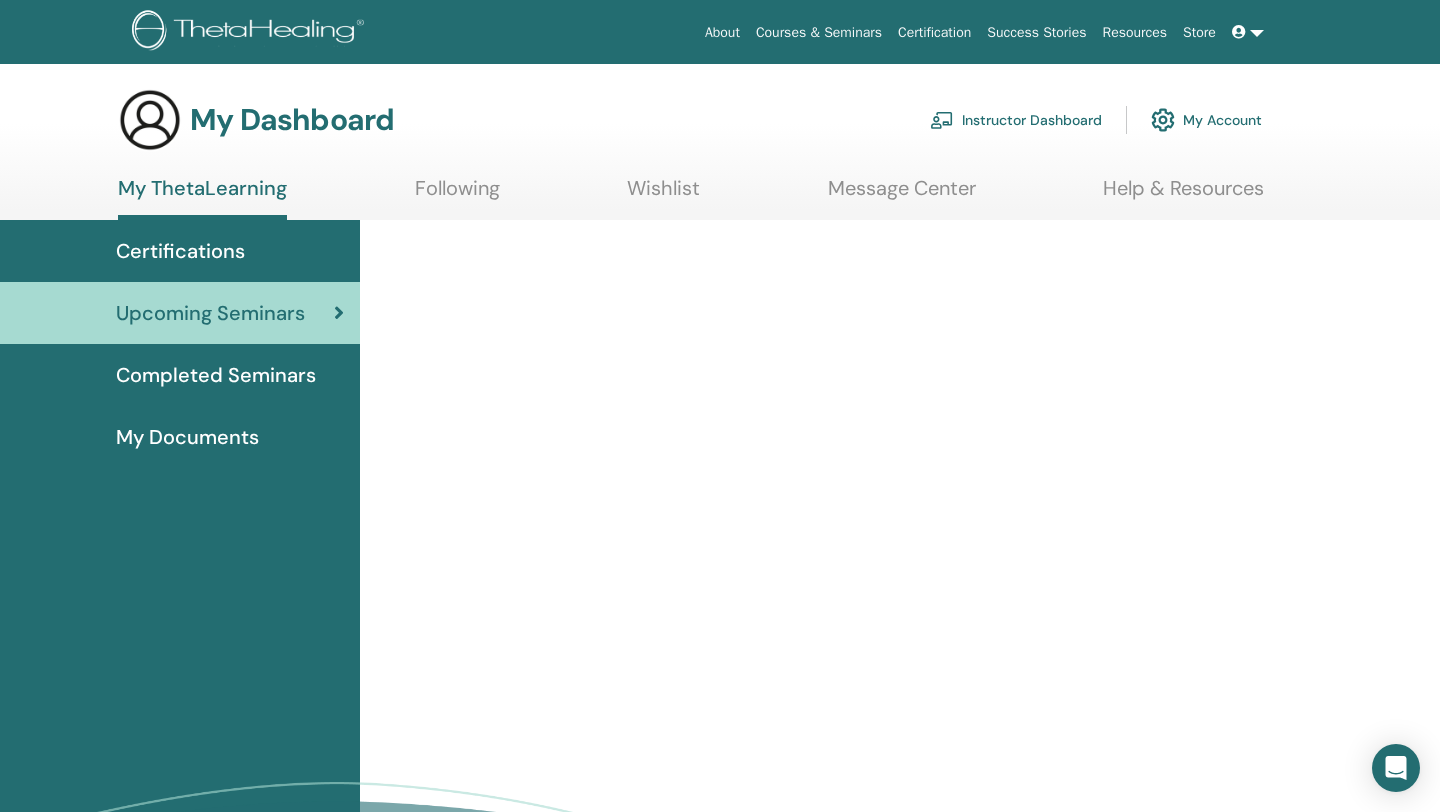 scroll, scrollTop: 0, scrollLeft: 0, axis: both 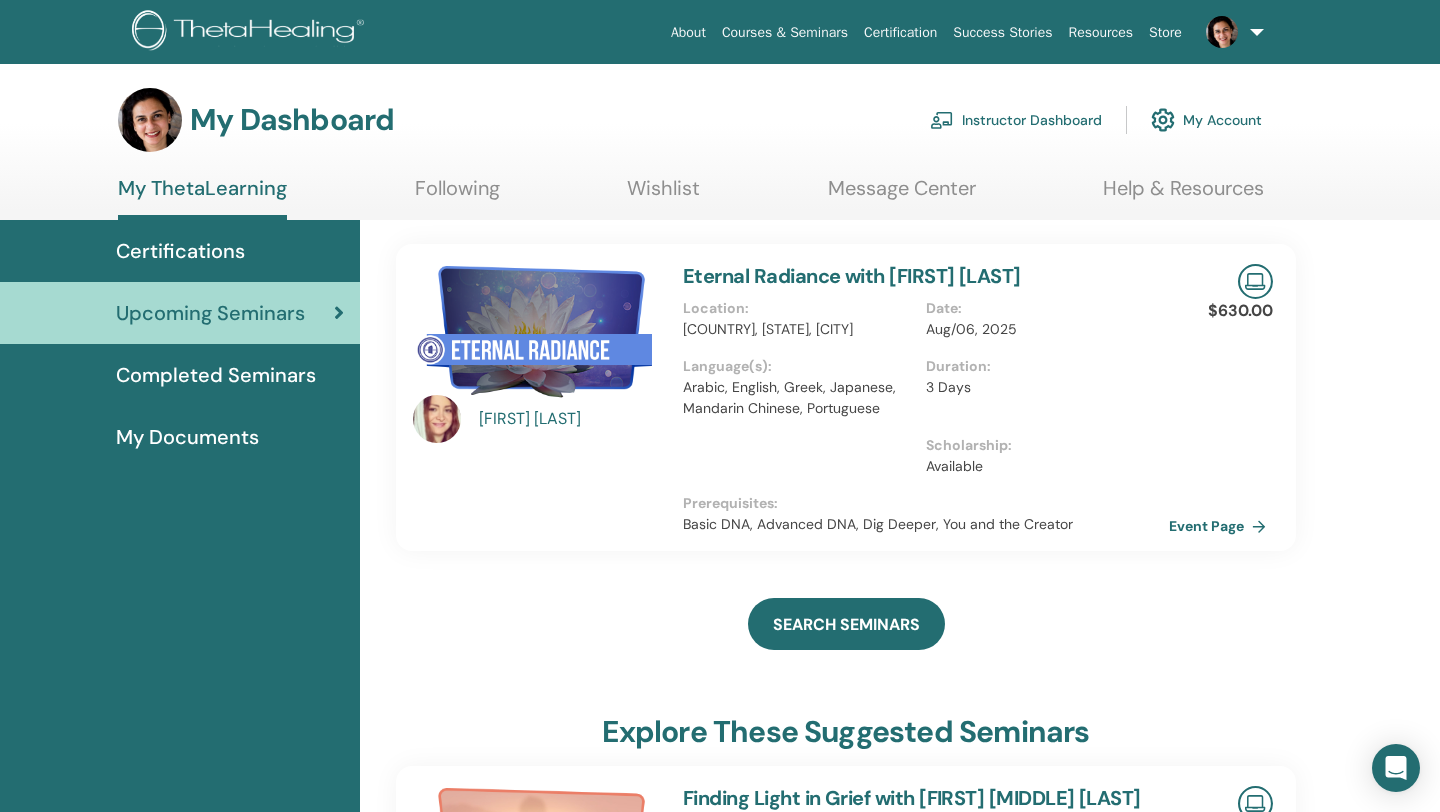 click on "My Account" at bounding box center [1206, 120] 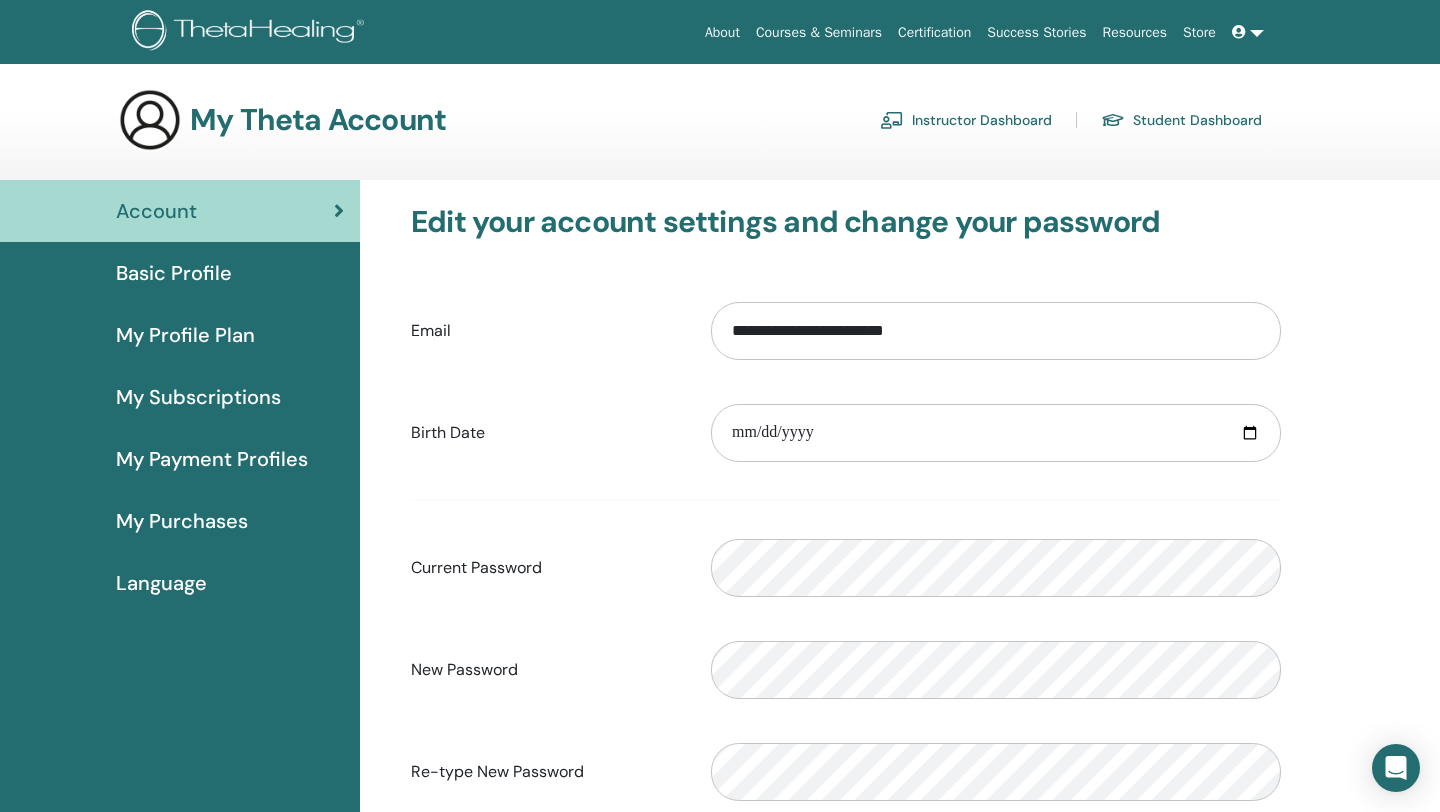 scroll, scrollTop: 0, scrollLeft: 0, axis: both 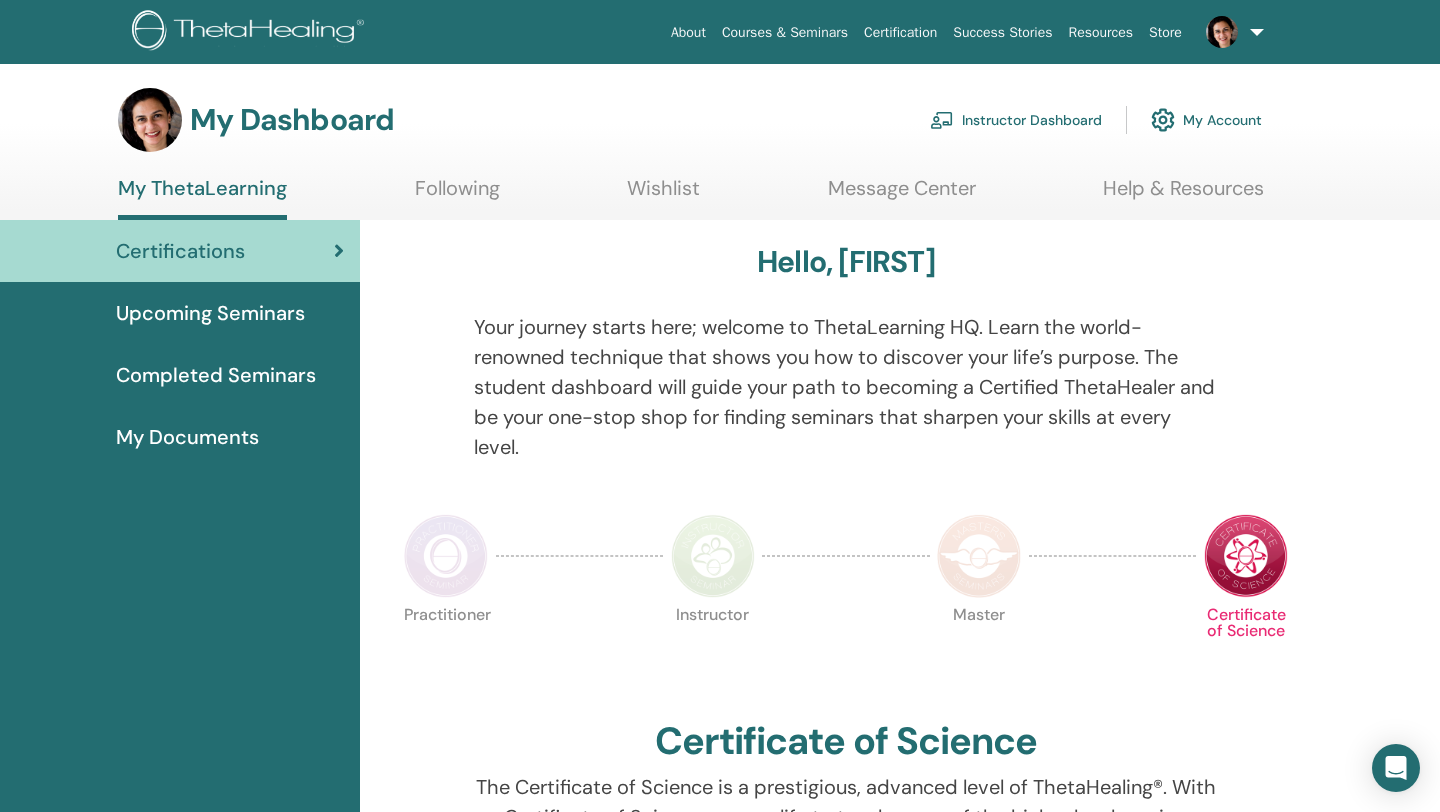 click on "Instructor Dashboard" at bounding box center [1016, 120] 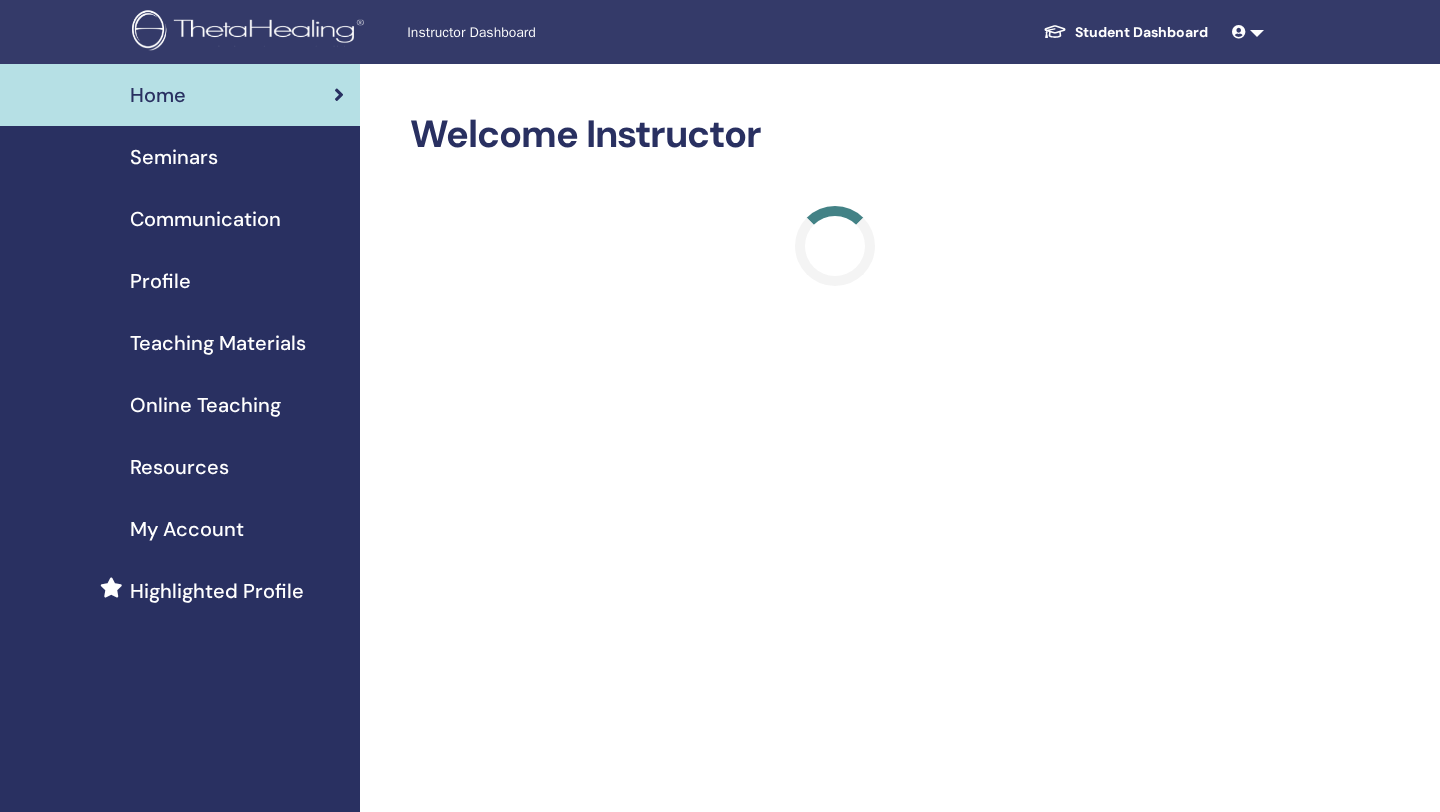 scroll, scrollTop: 0, scrollLeft: 0, axis: both 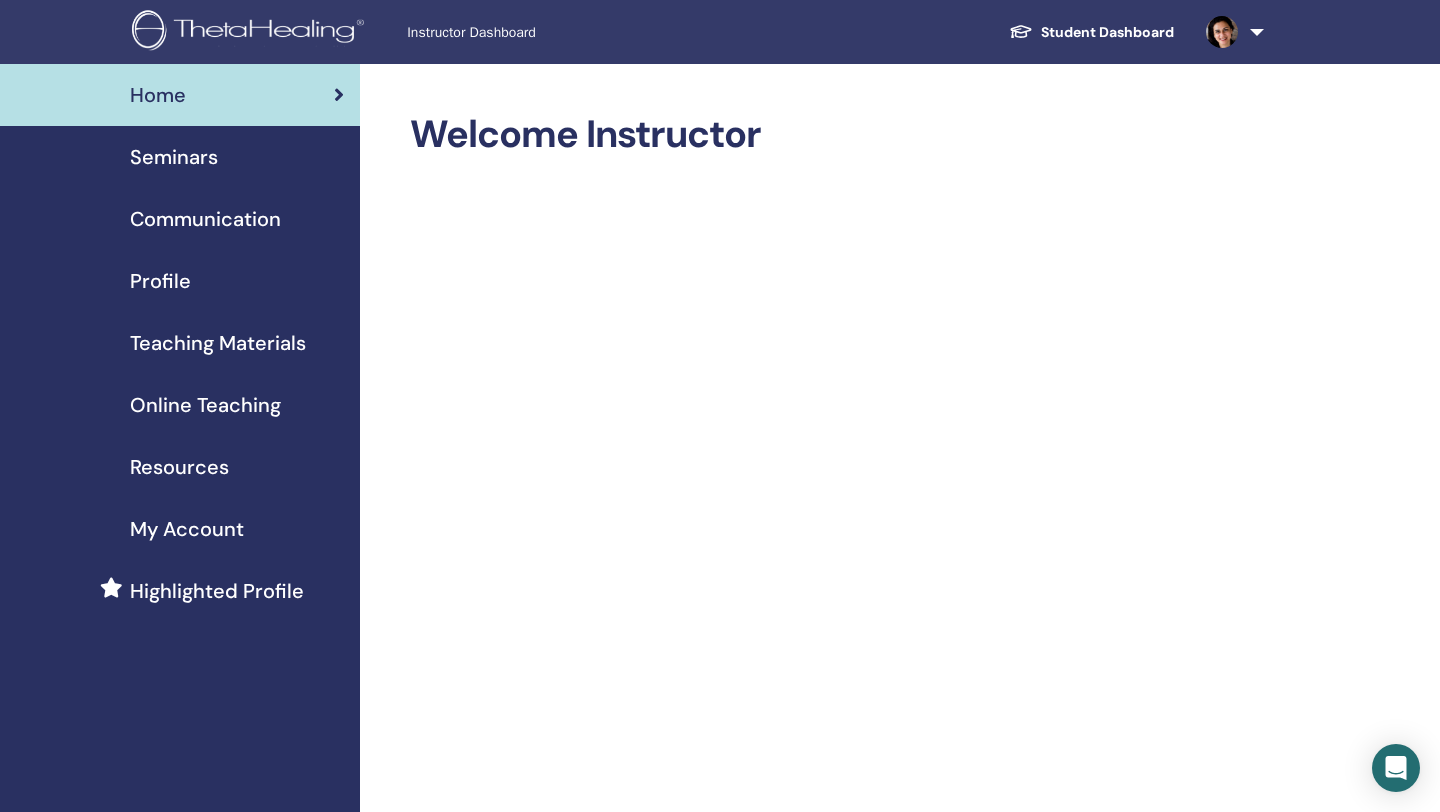click on "Teaching Materials" at bounding box center [218, 343] 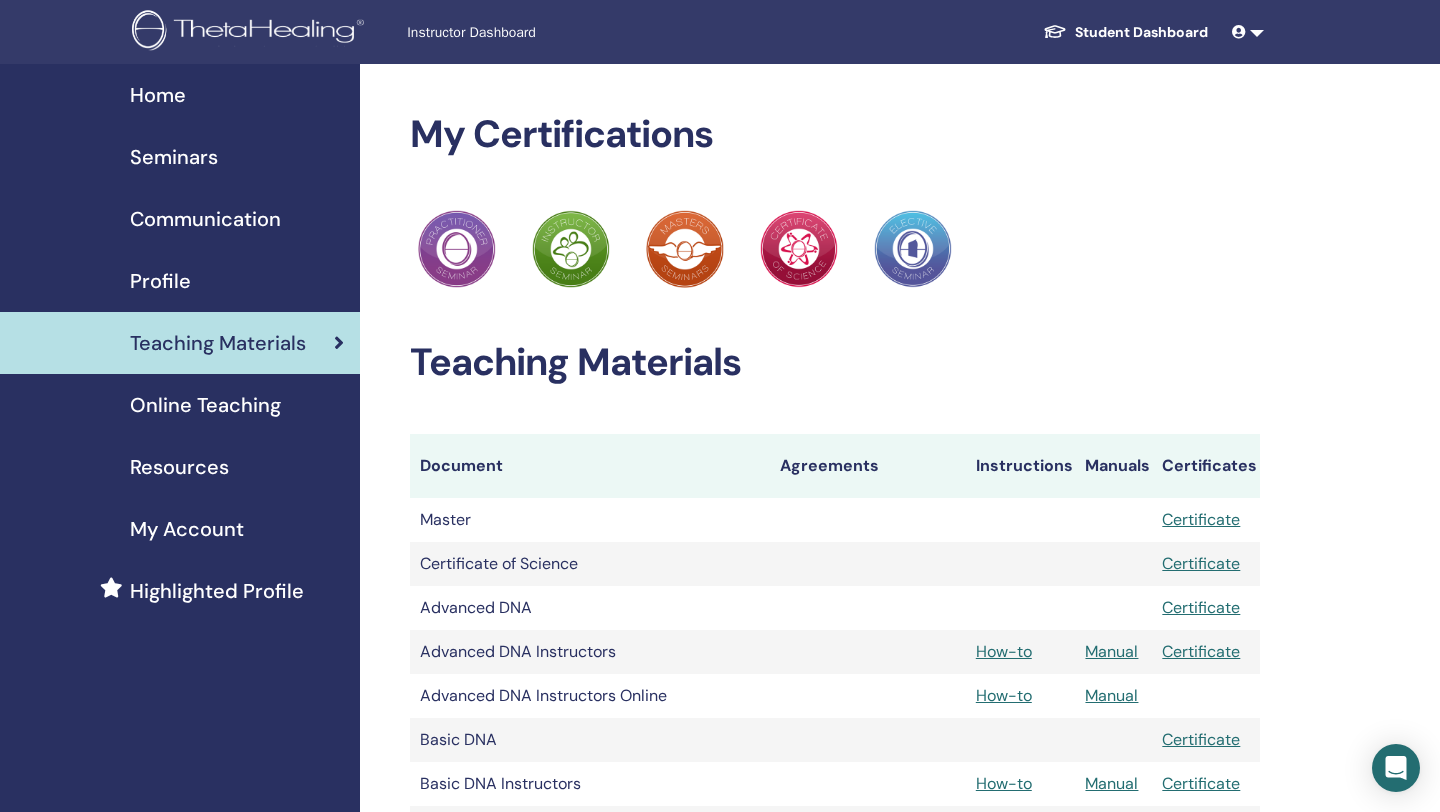 scroll, scrollTop: 0, scrollLeft: 0, axis: both 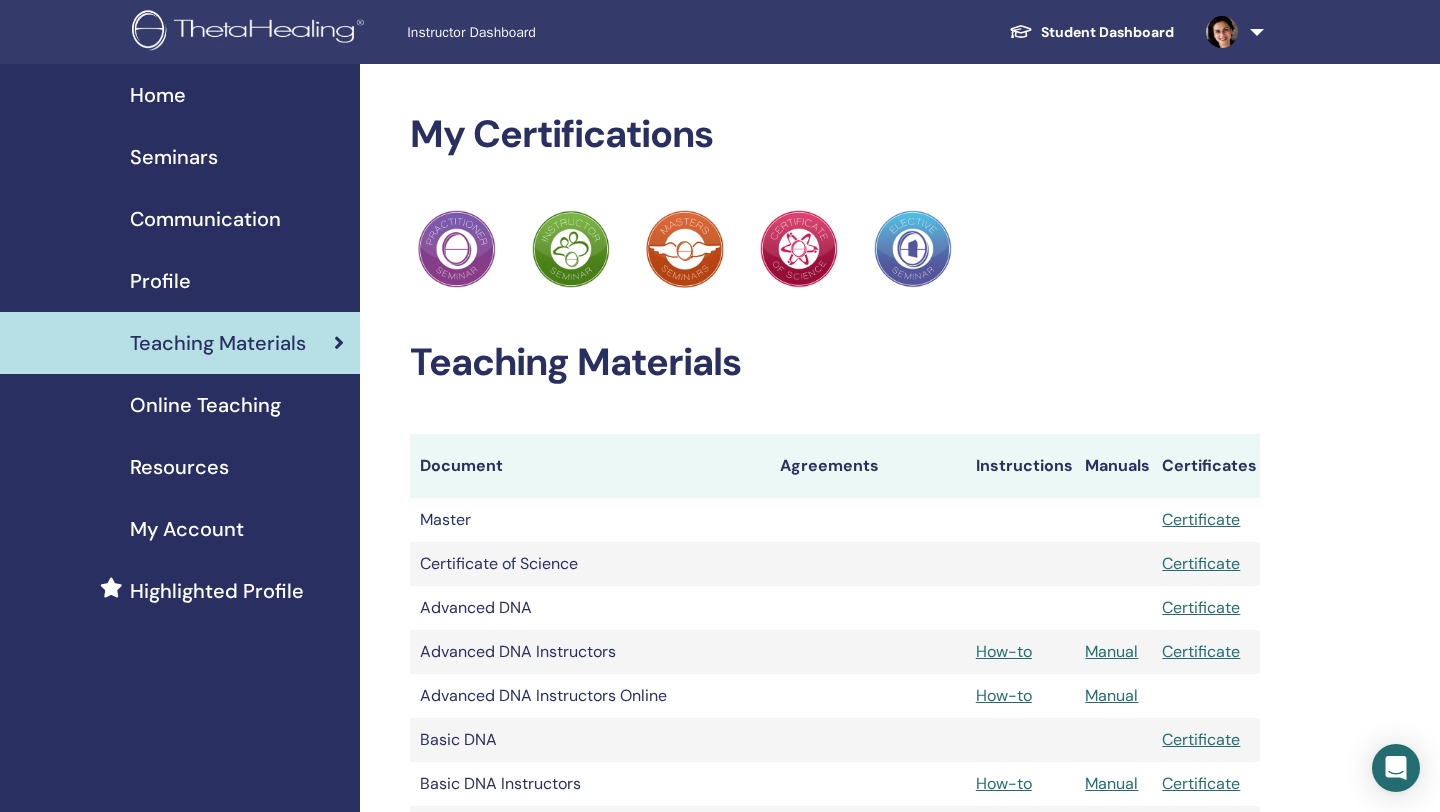 click on "My Certifications
ThetaHealing Practitioner
ThetaHealing Instructor
ThetaHealing Master
ThetaHealing Certificate of Science
ThetaHealing Elective
Teaching Materials
Document
Agreements
Instructions
Manuals
Certificates
Master
Certificate
How-to" at bounding box center (900, 1955) 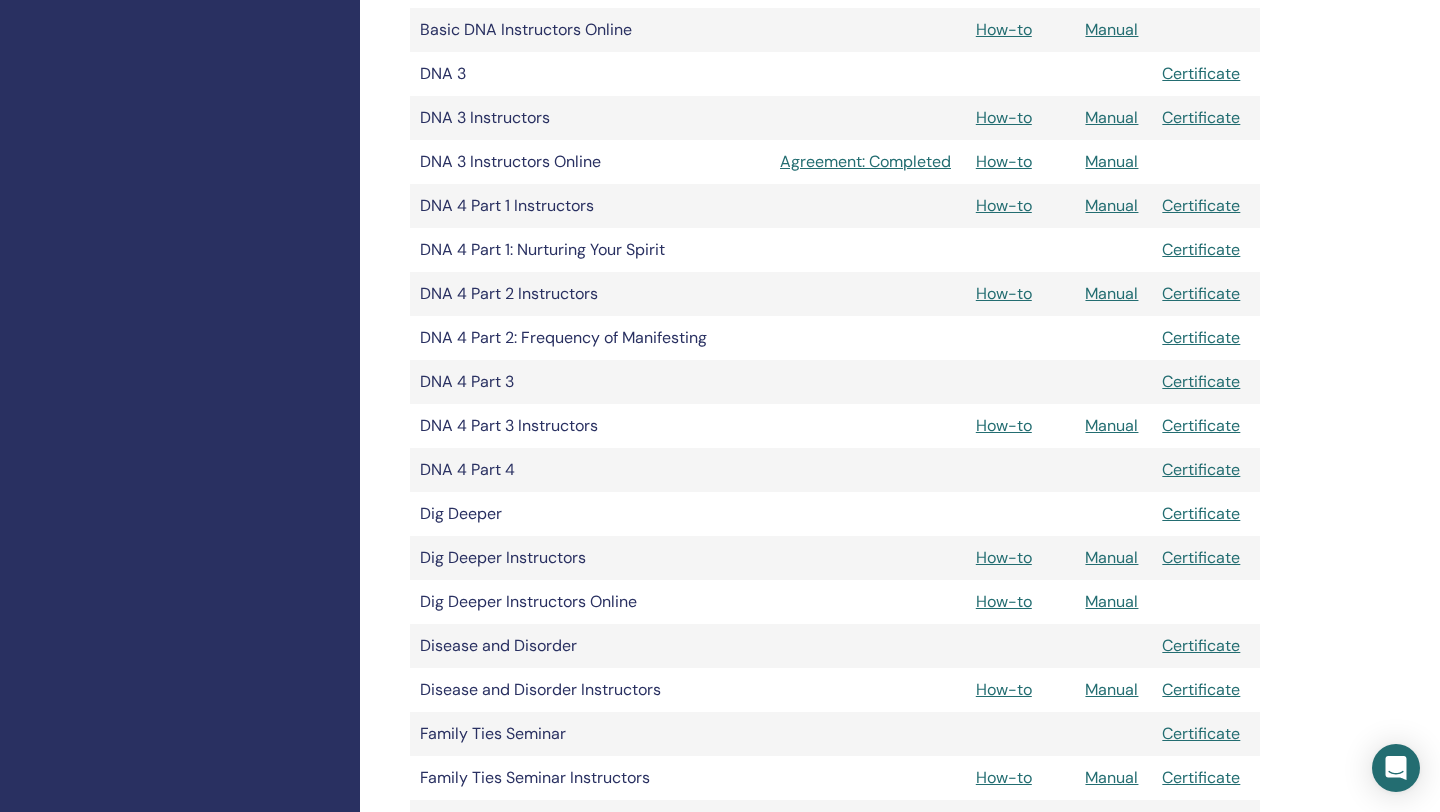 scroll, scrollTop: 800, scrollLeft: 0, axis: vertical 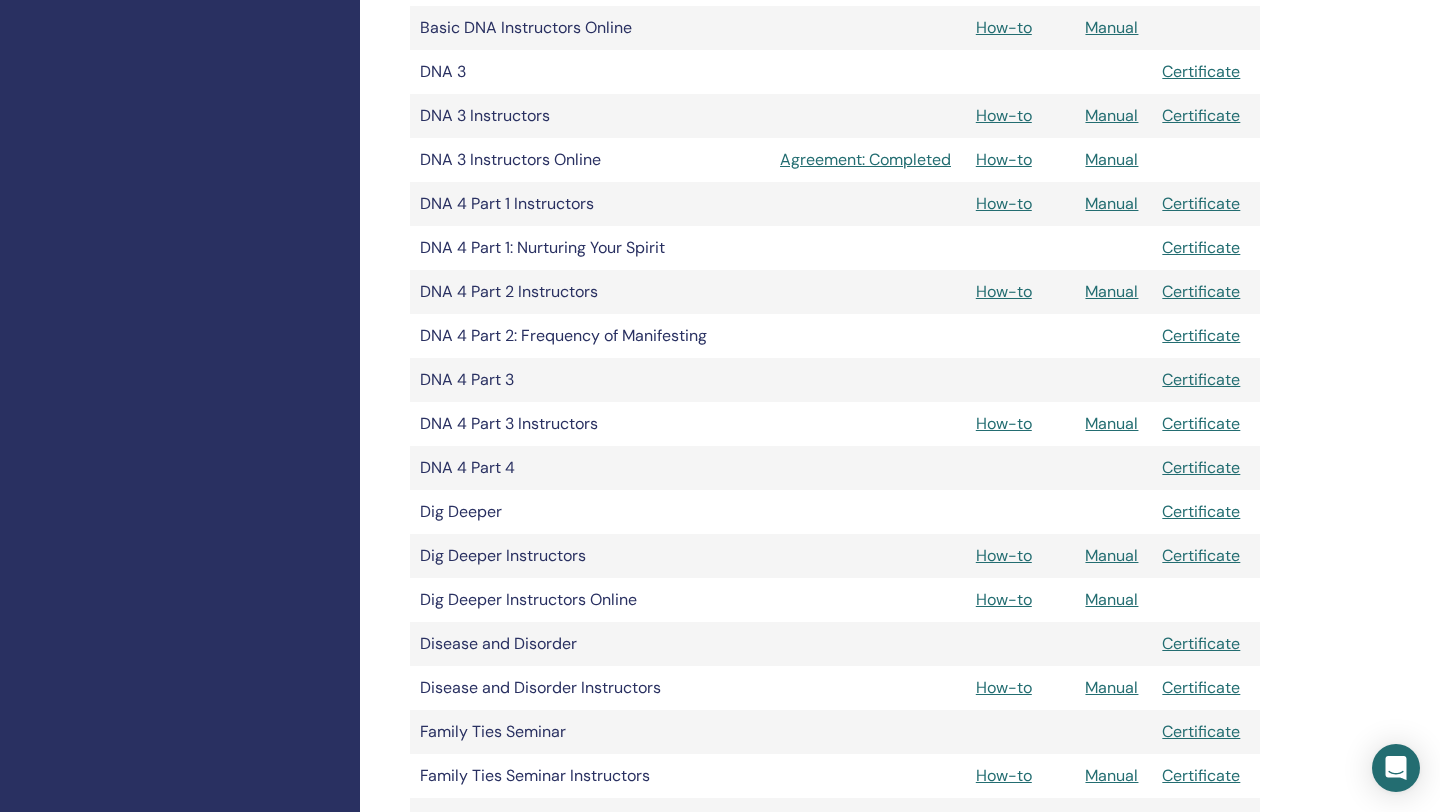 click on "Manual" at bounding box center [1111, 115] 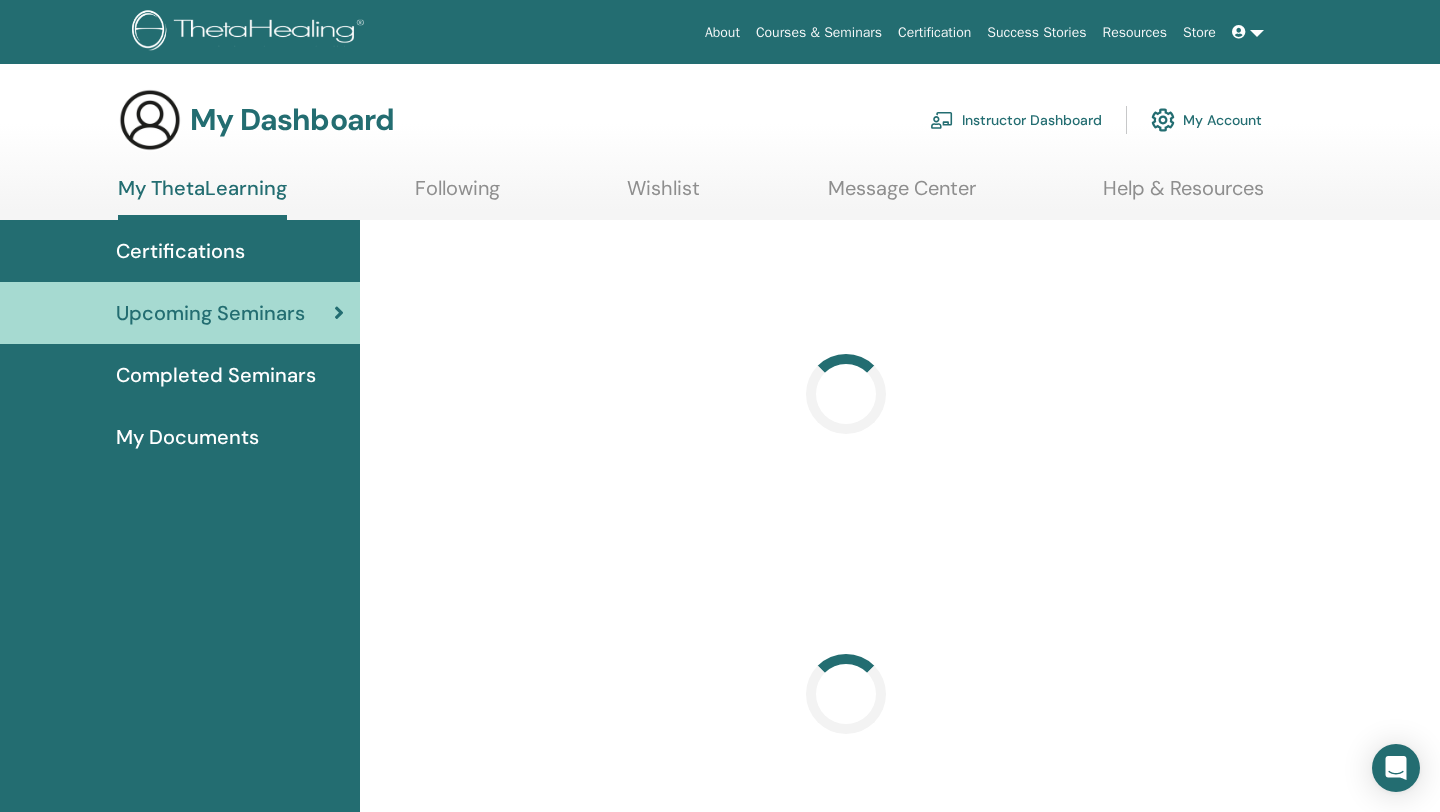 scroll, scrollTop: 0, scrollLeft: 0, axis: both 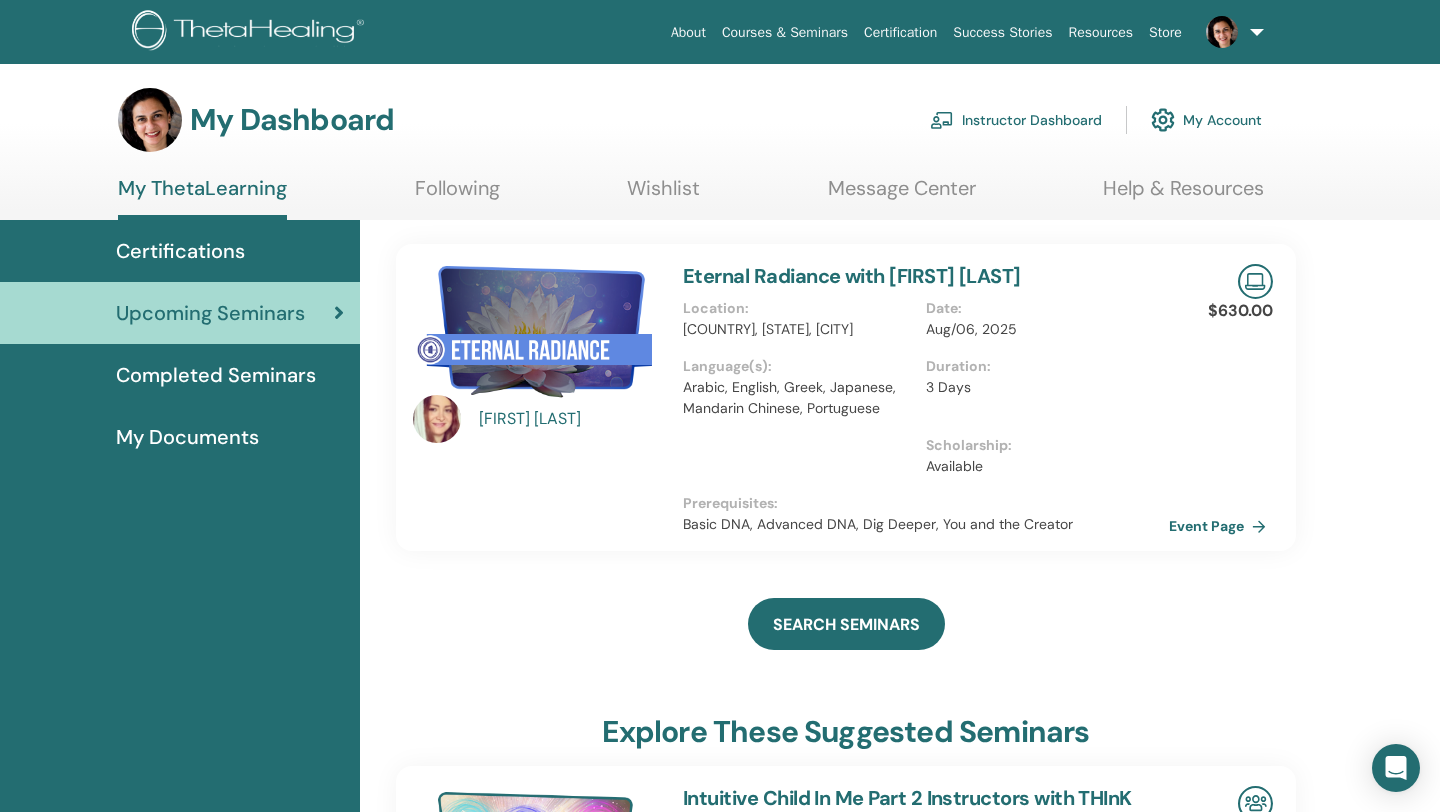 click on "Instructor Dashboard" at bounding box center [1016, 120] 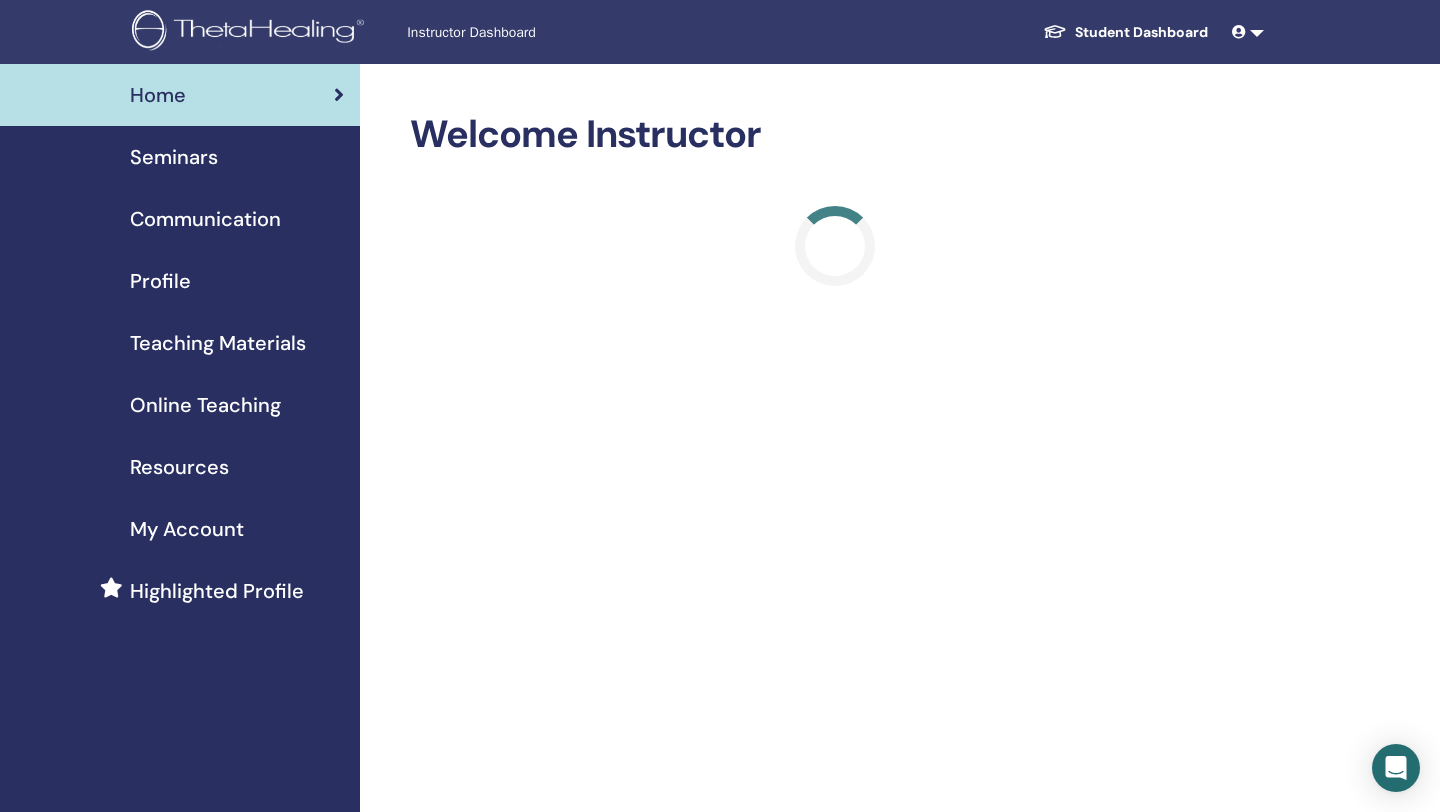 scroll, scrollTop: 0, scrollLeft: 0, axis: both 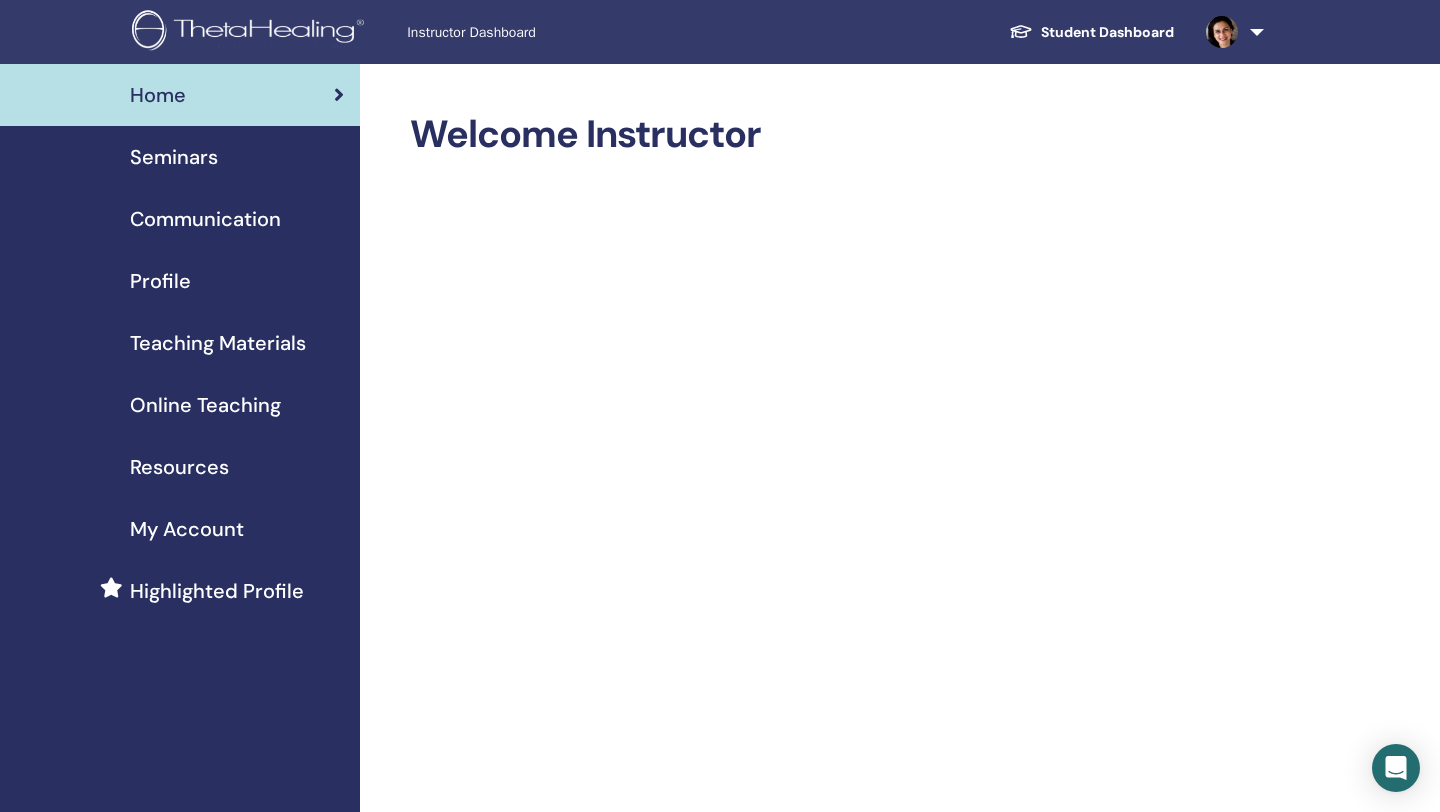click on "Teaching Materials" at bounding box center [218, 343] 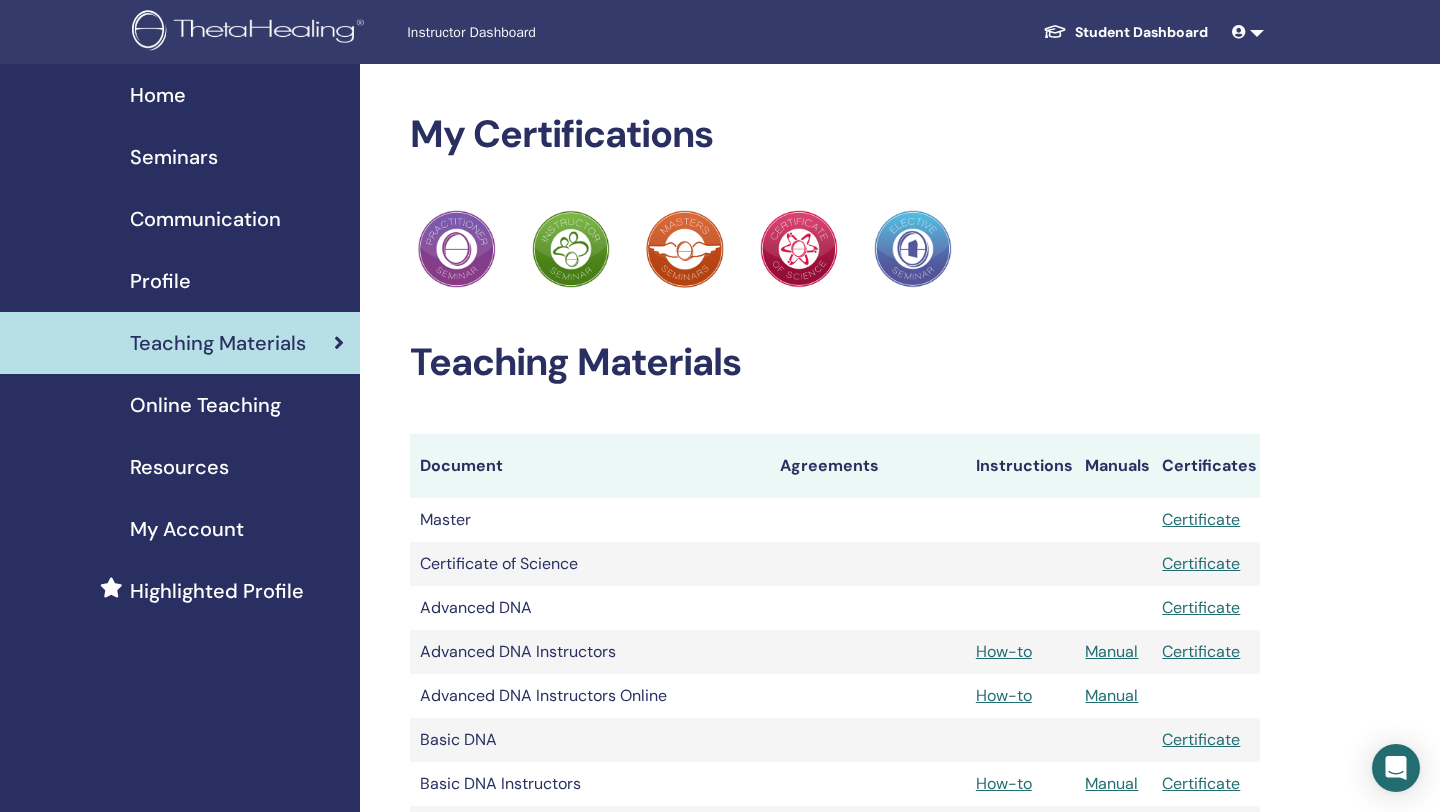 scroll, scrollTop: 0, scrollLeft: 0, axis: both 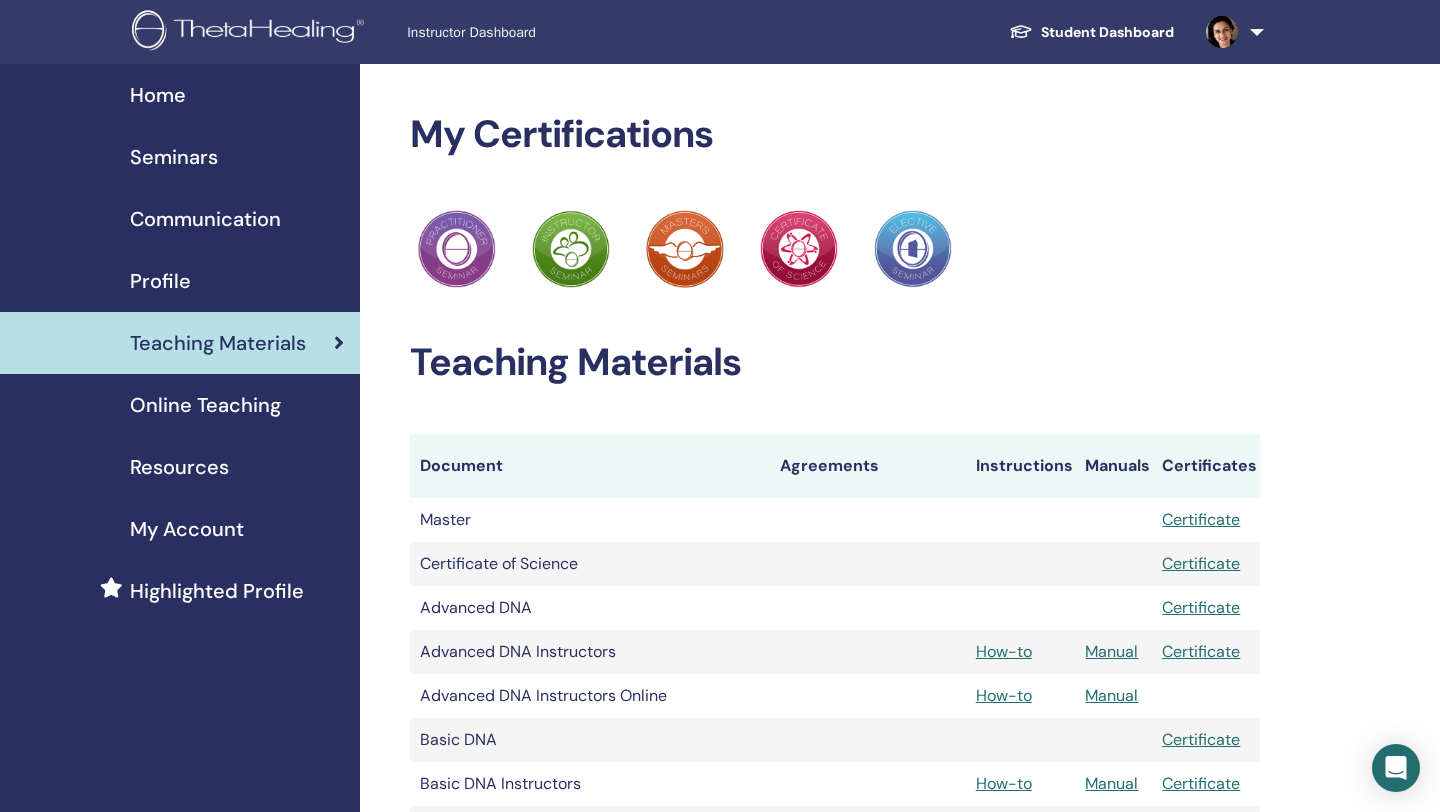 click on "My Certifications
ThetaHealing Practitioner
ThetaHealing Instructor
ThetaHealing Master
ThetaHealing Certificate of Science
ThetaHealing Elective
Teaching Materials
Document
Agreements
Instructions
Manuals
Certificates
Master
Certificate
How-to" at bounding box center [900, 1955] 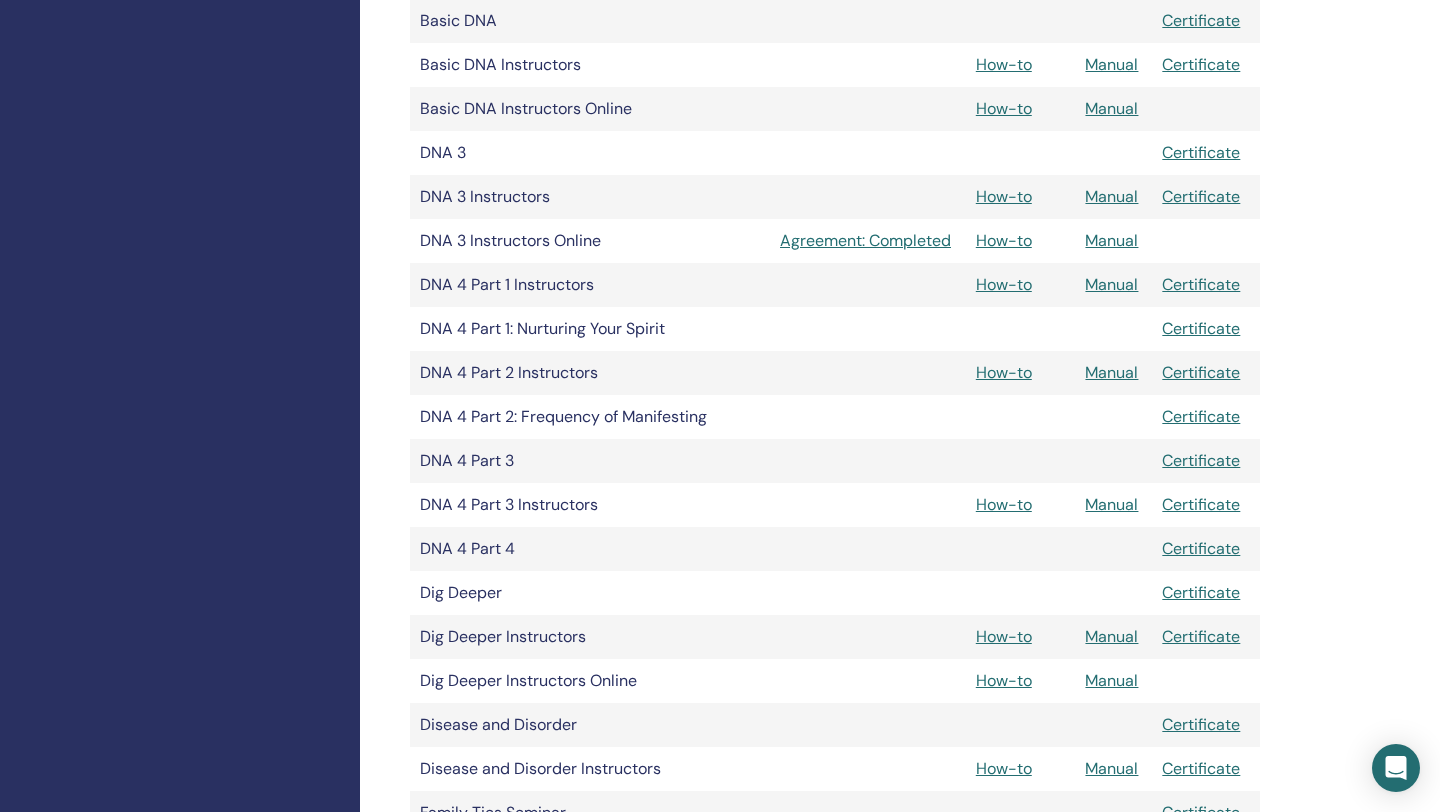 scroll, scrollTop: 720, scrollLeft: 0, axis: vertical 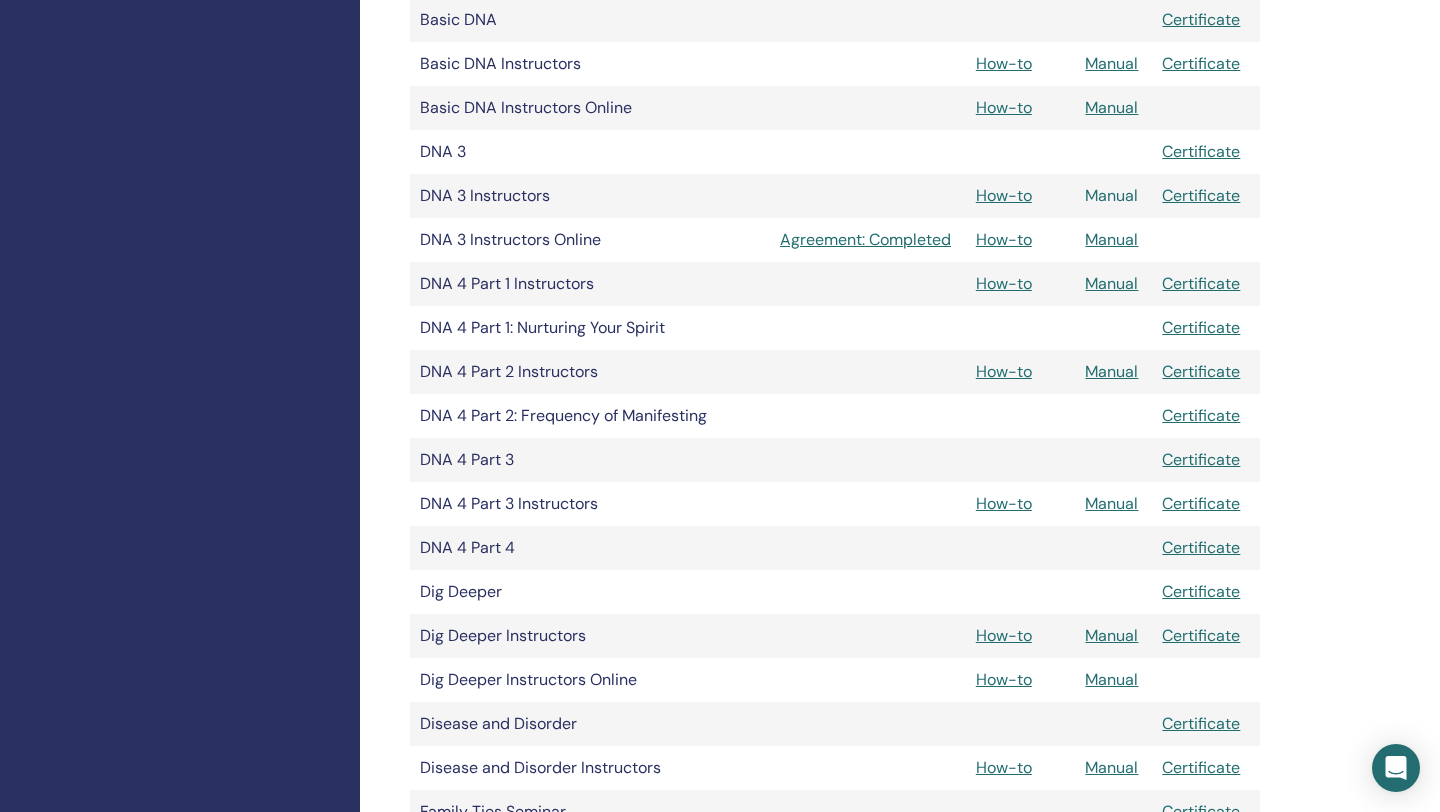 click on "Manual" at bounding box center (1111, 195) 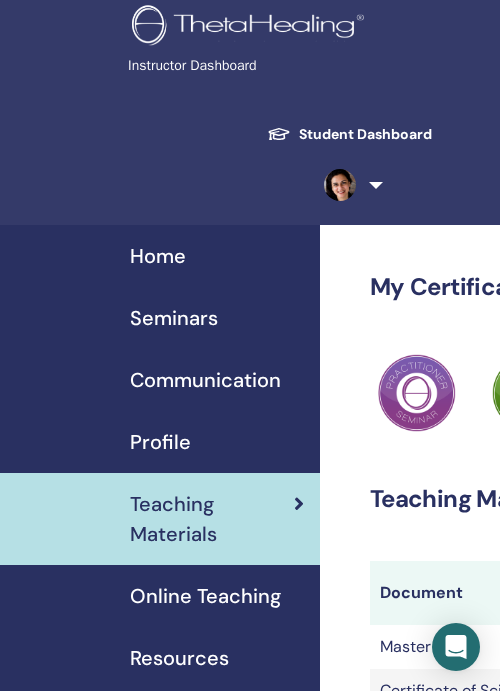 scroll, scrollTop: 881, scrollLeft: 0, axis: vertical 